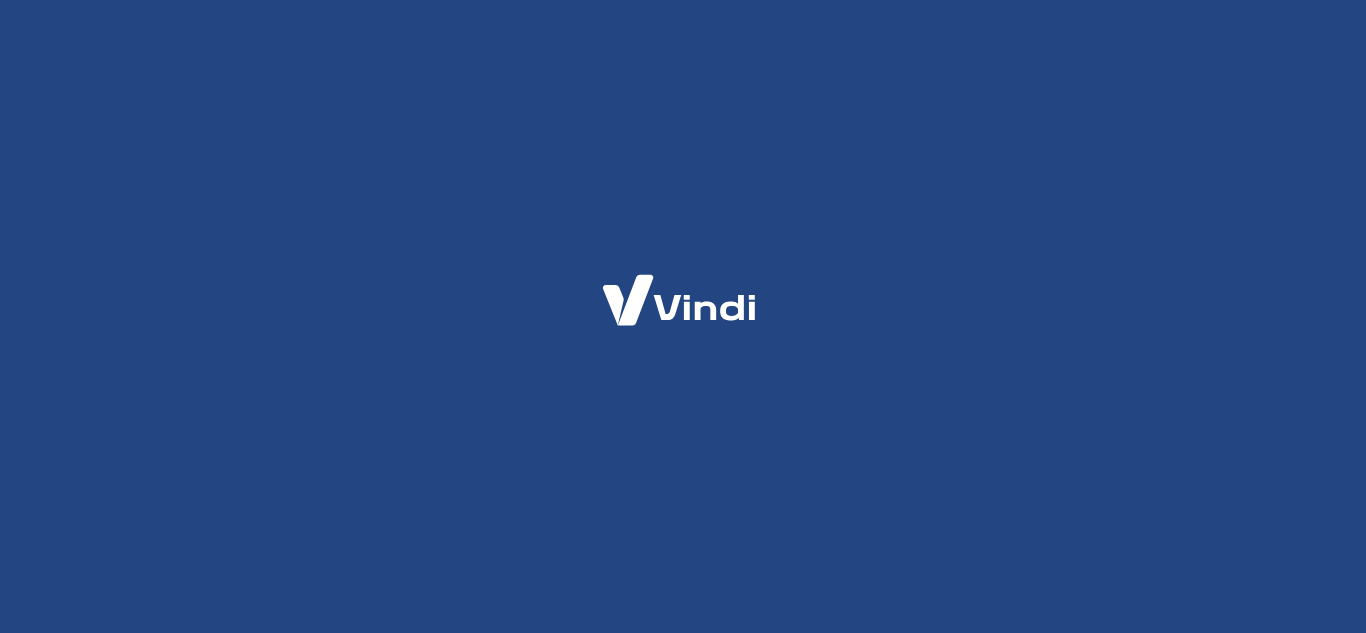 scroll, scrollTop: 0, scrollLeft: 0, axis: both 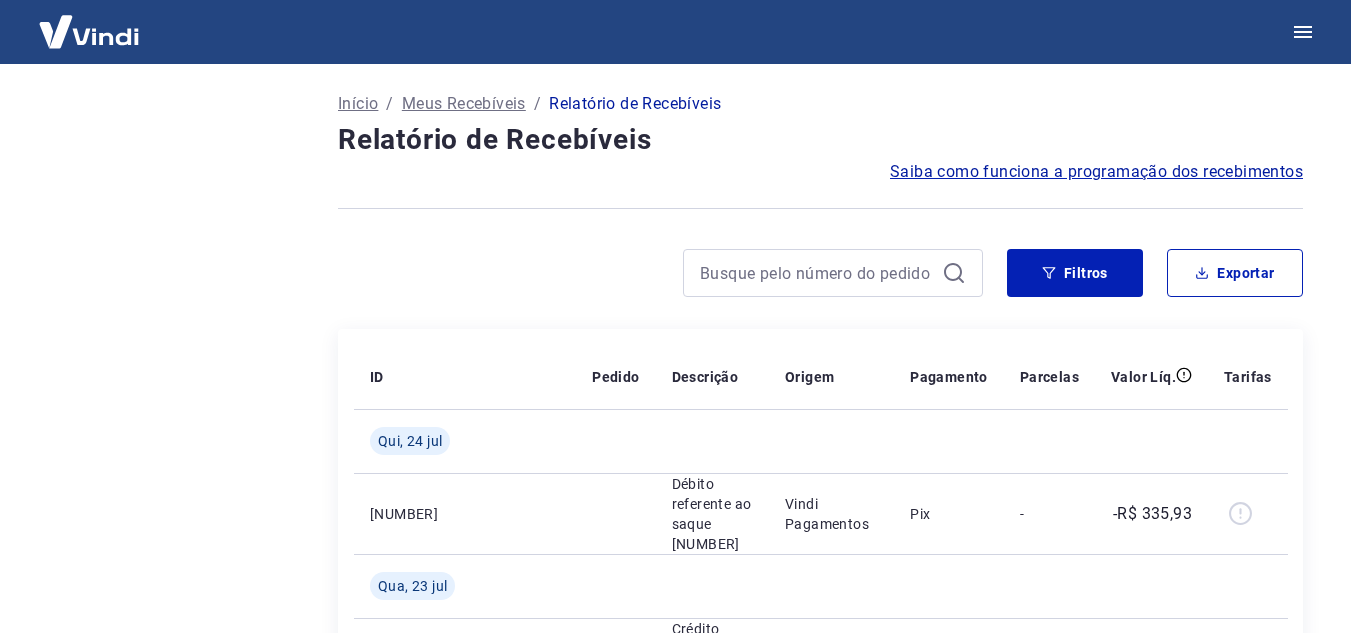 click on "Início / Meus Recebíveis / Relatório de Recebíveis Relatório de Recebíveis Saiba como funciona a programação dos recebimentos Saiba como funciona a programação dos recebimentos Filtros Exportar ID Pedido Descrição Origem Pagamento Parcelas Valor Líq. Tarifas [DAY], [NUMBER] [MONTH] [NUMBER] Débito referente ao saque [NUMBER] Vindi Pagamentos Pix - -[CURRENCY] [AMOUNT] [DAY], [NUMBER] [MONTH] [NUMBER] [NUMBER] Crédito referente ao recebimento da transação [NUMBER] Intermediador Pix 1/1 [CURRENCY] [AMOUNT] [DAY], [NUMBER] [MONTH] [NUMBER] [NUMBER] Débito referente ao saque [NUMBER] Vindi Pagamentos Pix - -[CURRENCY] [AMOUNT] [NUMBER] [NUMBER] Crédito referente ao recebimento da transação [NUMBER] Intermediador Pix 1/1 [CURRENCY] [AMOUNT] [DAY], [NUMBER] [MONTH] [NUMBER] [NUMBER] Débito referente ao saque [NUMBER] Vindi Pagamentos Pix - -[CURRENCY] [AMOUNT] [DAY], [NUMBER] [MONTH] [NUMBER] [NUMBER] Crédito referente ao recebimento da transação [NUMBER] Intermediador Pix 1/1 [CURRENCY] [AMOUNT] [DAY], [NUMBER] [MONTH] [NUMBER] [NUMBER] Débito referente à liquidação da UR [NUMBER] via CIP Vindi Pagamentos Mastercard - -[CURRENCY] [AMOUNT] [DAY], [NUMBER] [MONTH] [NUMBER] [NUMBER]" at bounding box center (675, 316) 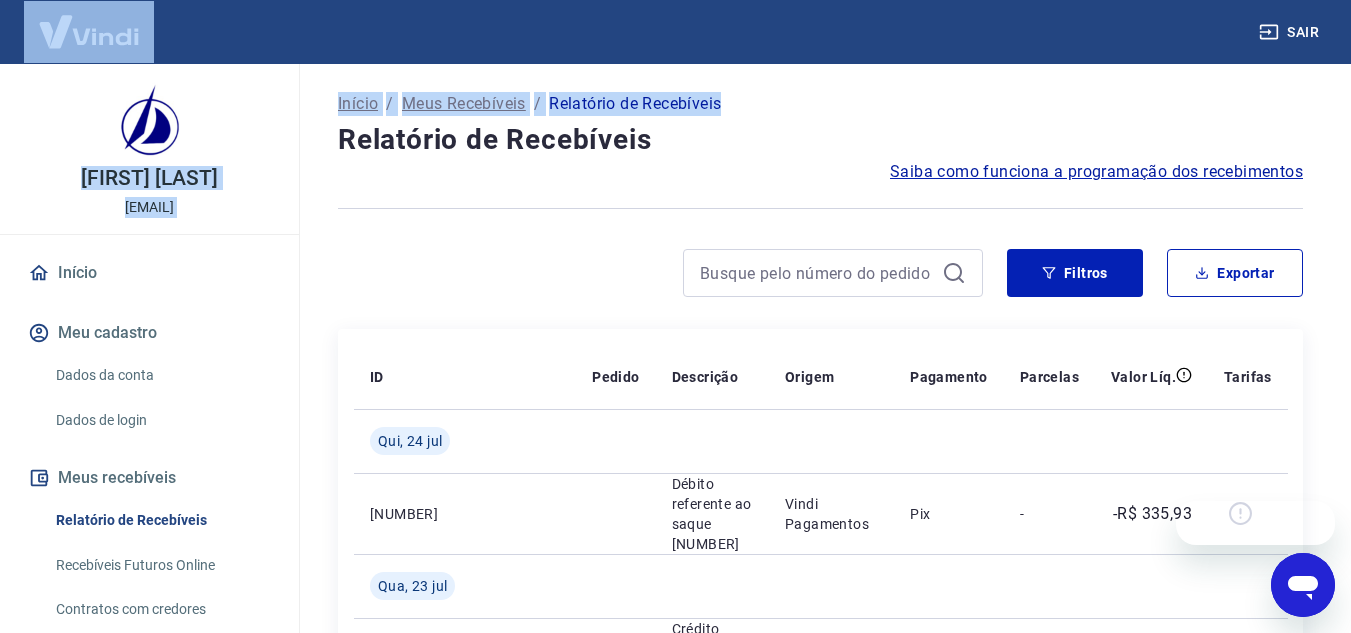 scroll, scrollTop: 0, scrollLeft: 0, axis: both 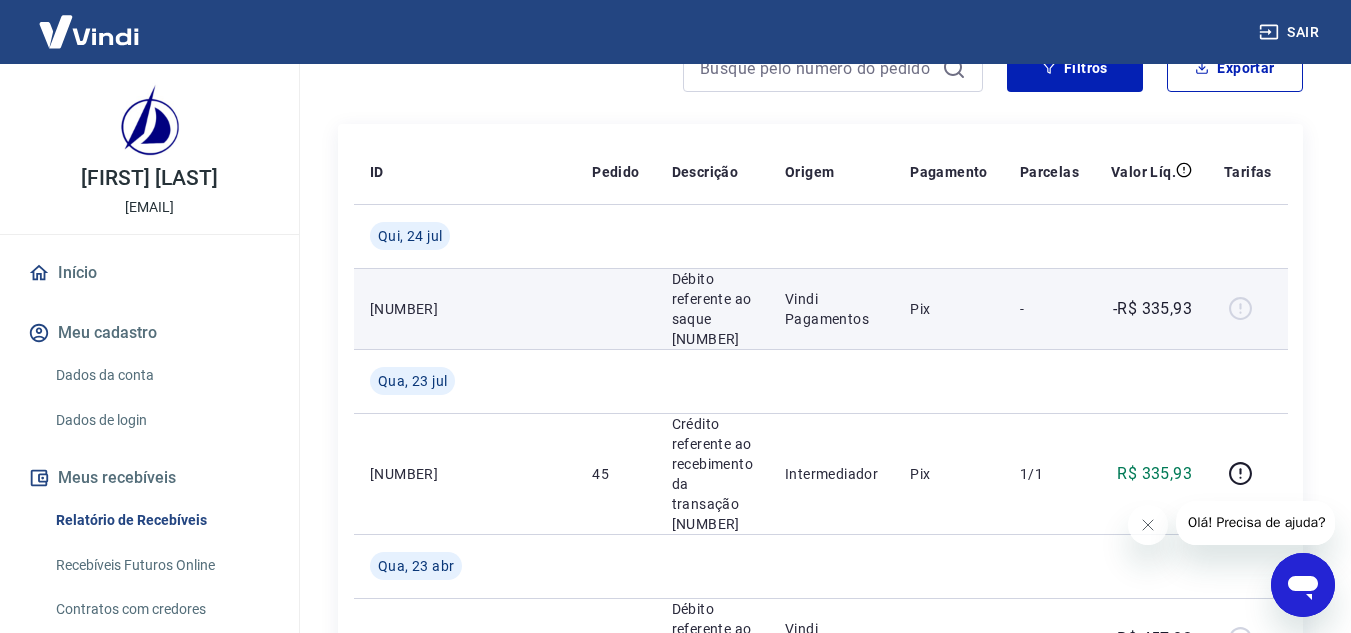 click at bounding box center (1248, 309) 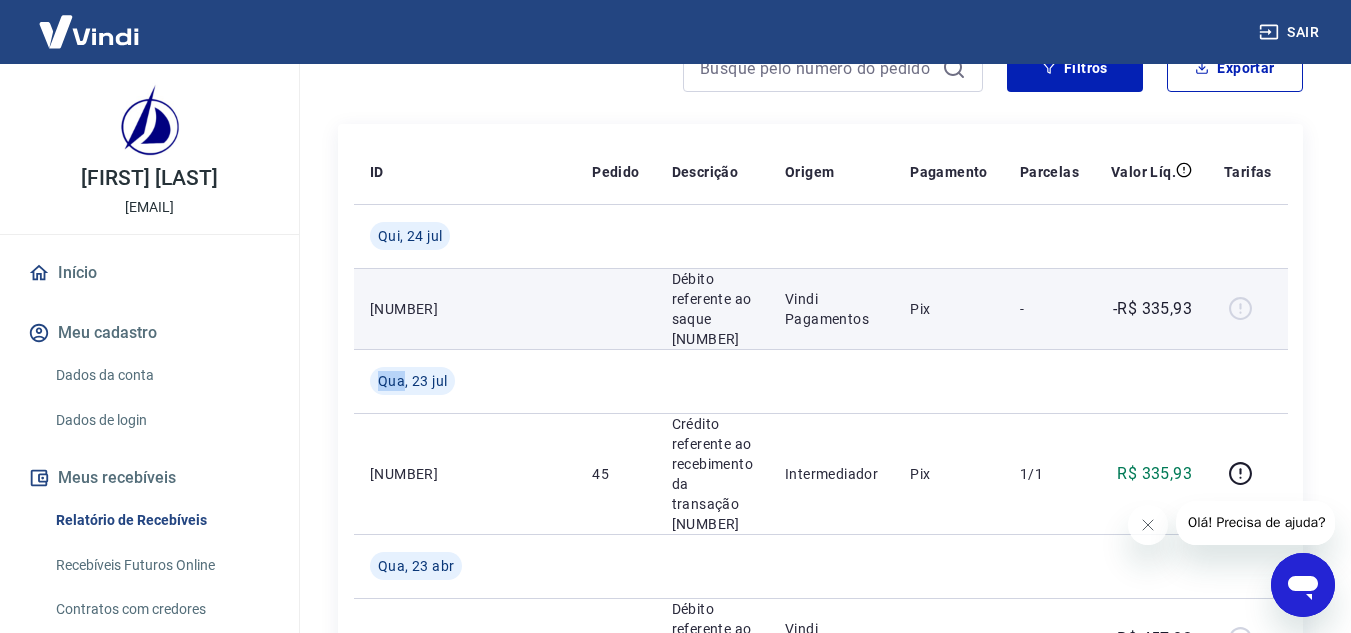 click at bounding box center (1248, 309) 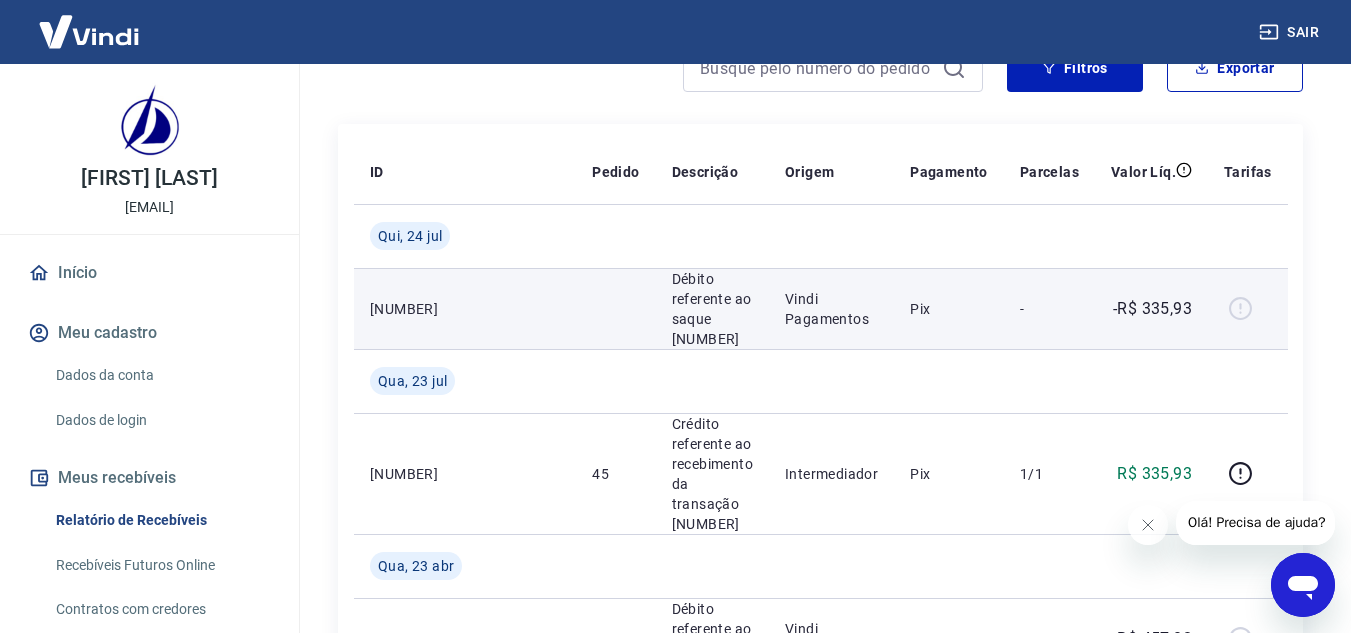 click at bounding box center (1248, 309) 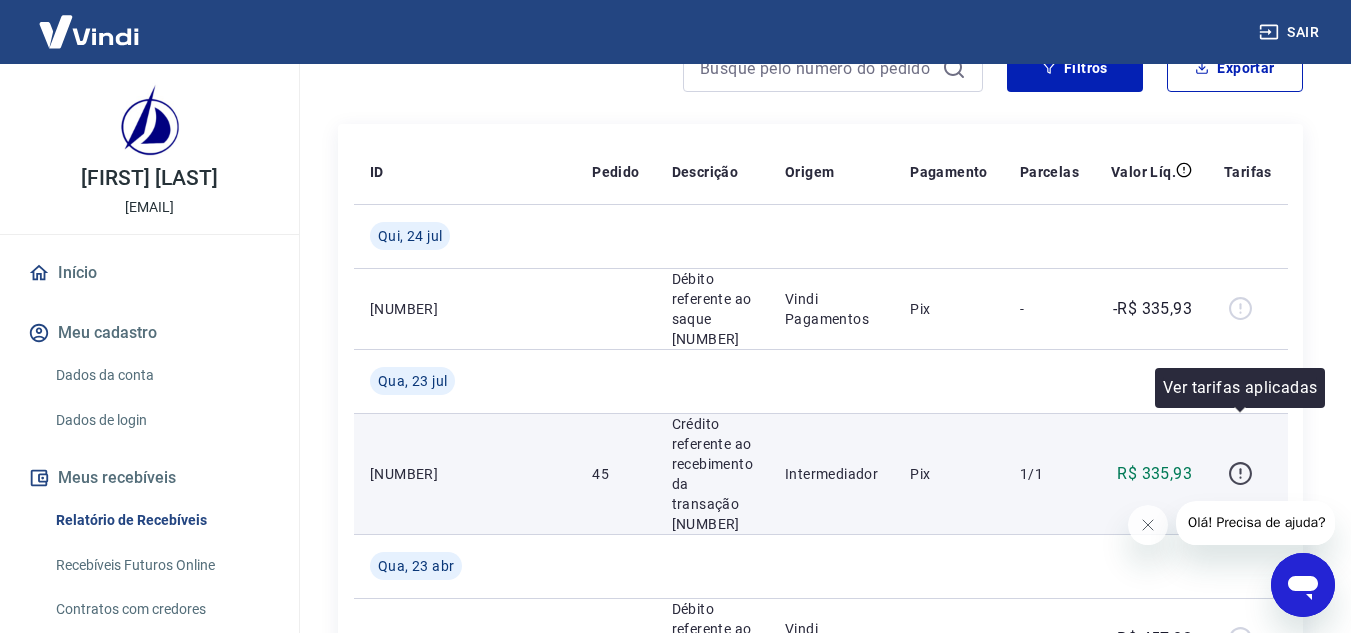 click 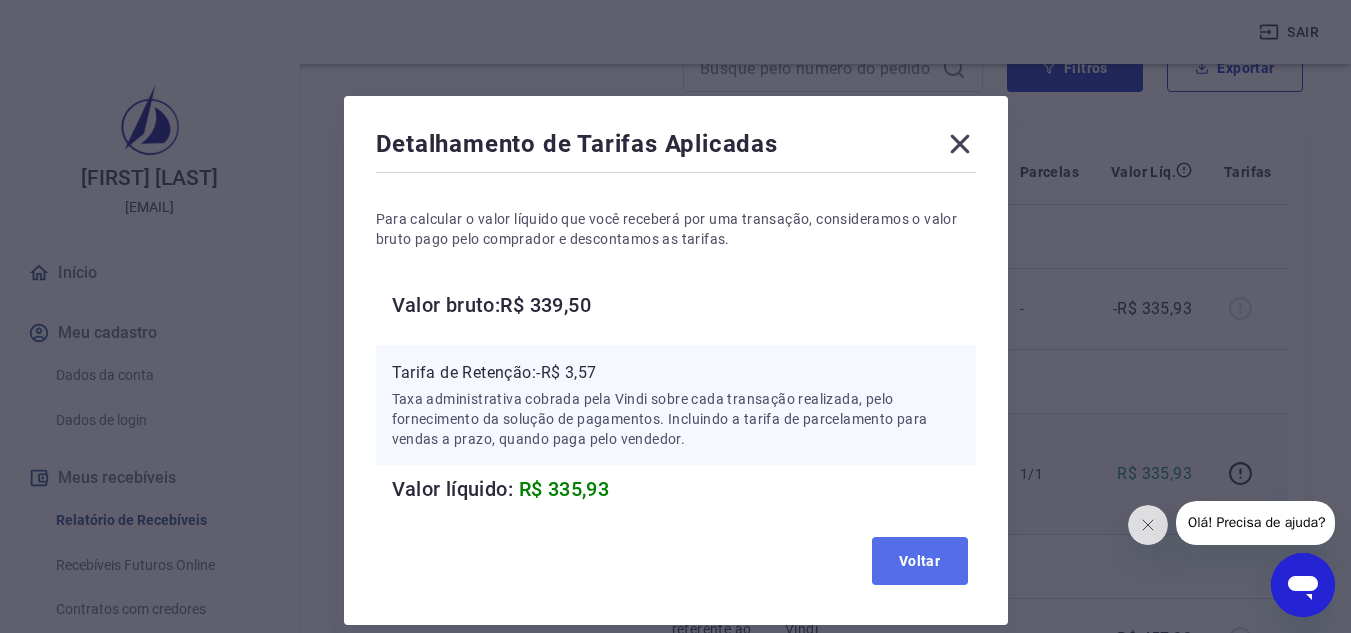 click on "Voltar" at bounding box center (920, 561) 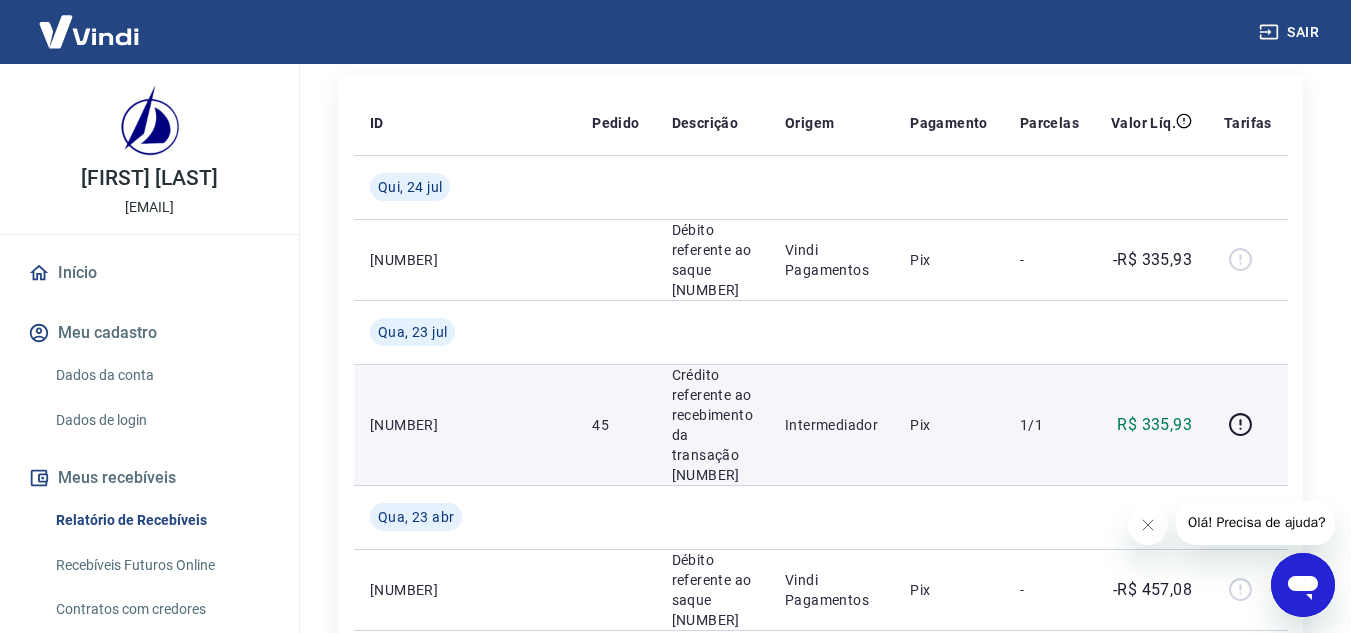 scroll, scrollTop: 259, scrollLeft: 0, axis: vertical 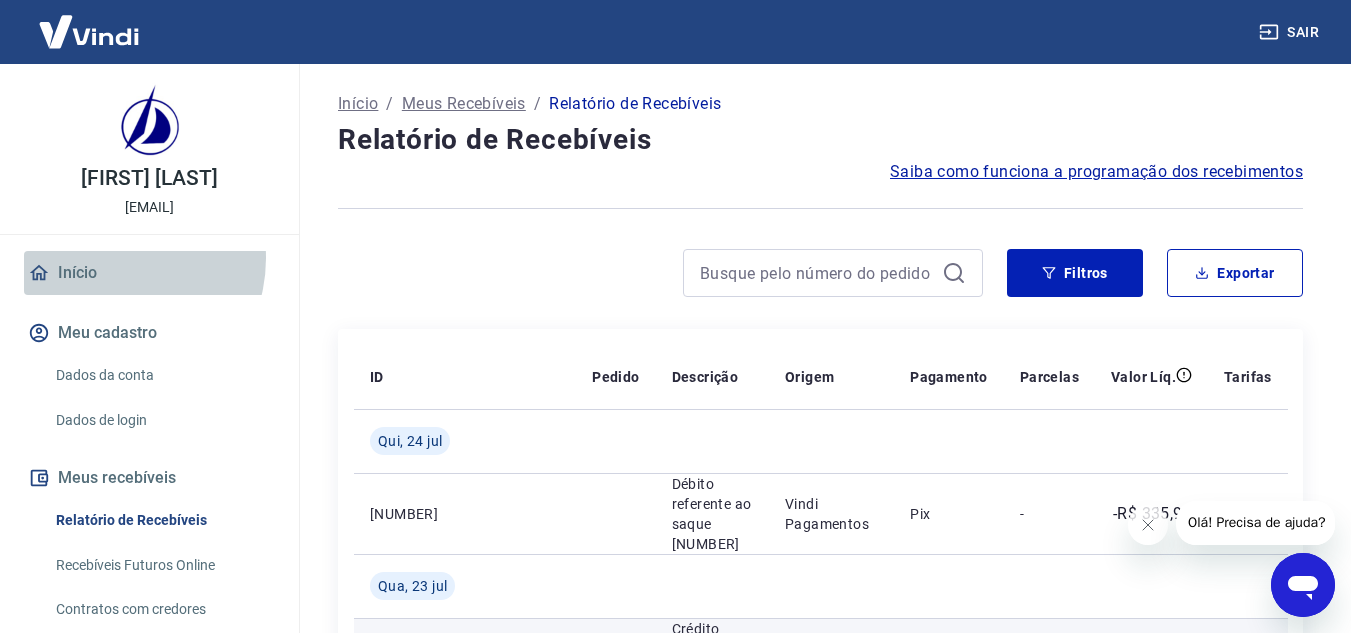 click on "Início" at bounding box center [149, 273] 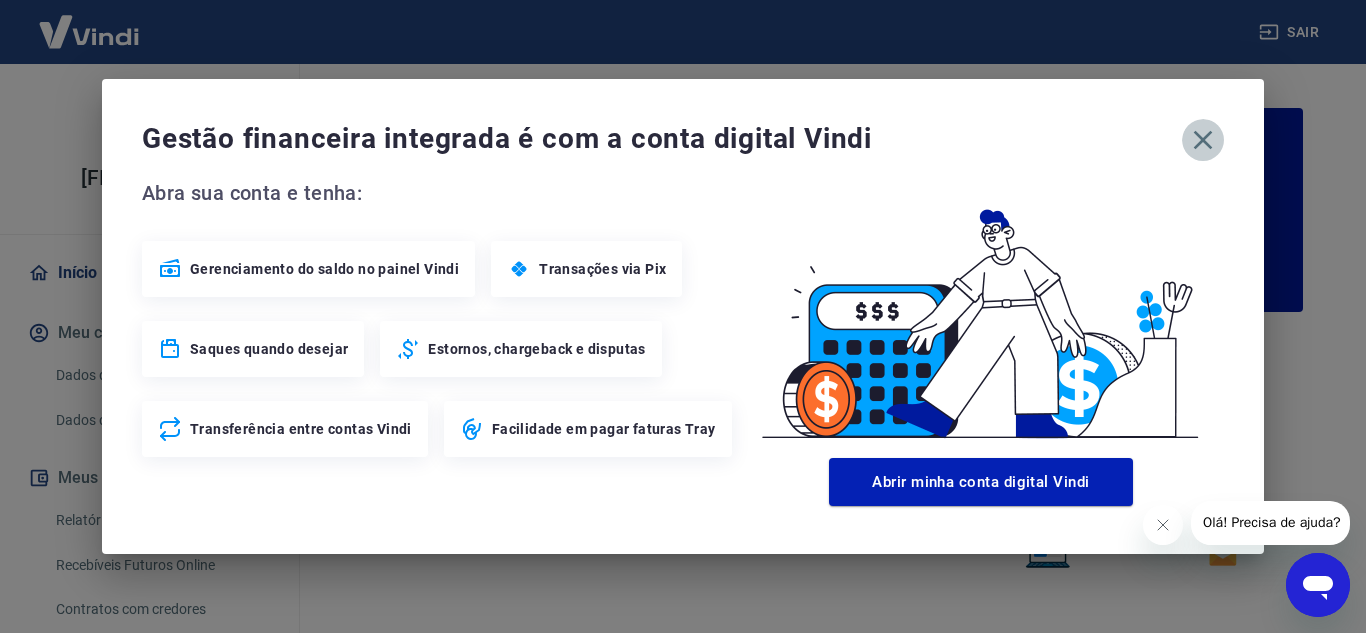 click 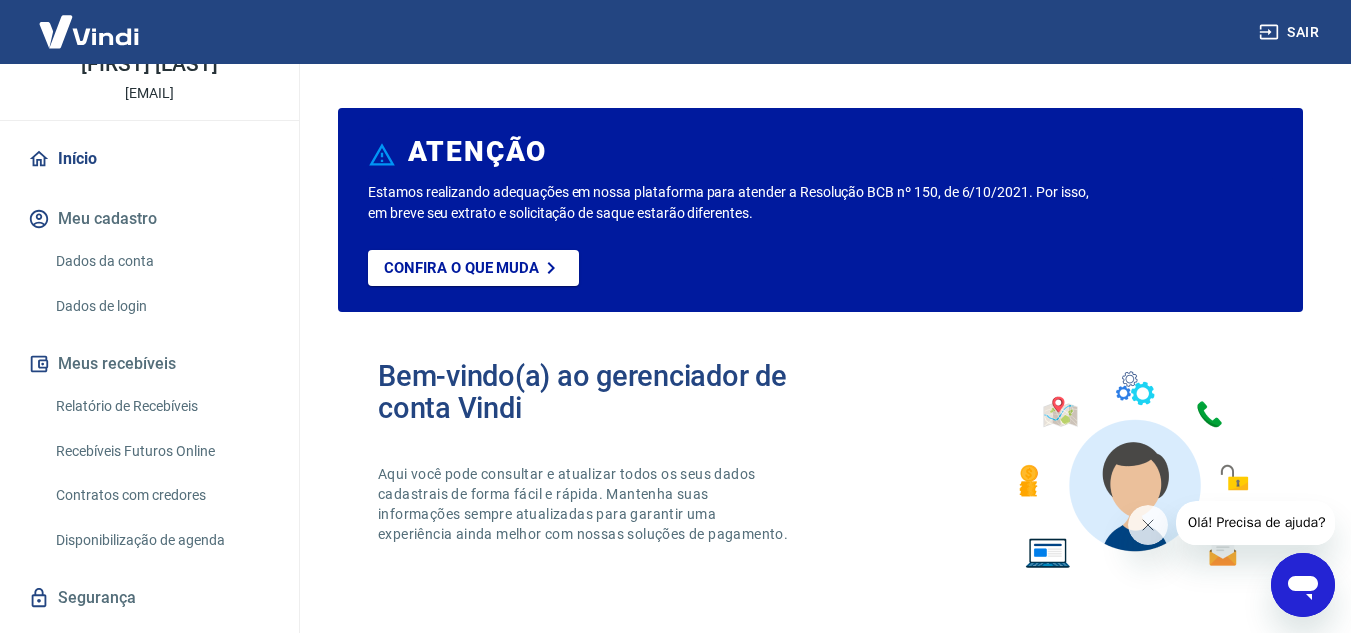 scroll, scrollTop: 161, scrollLeft: 0, axis: vertical 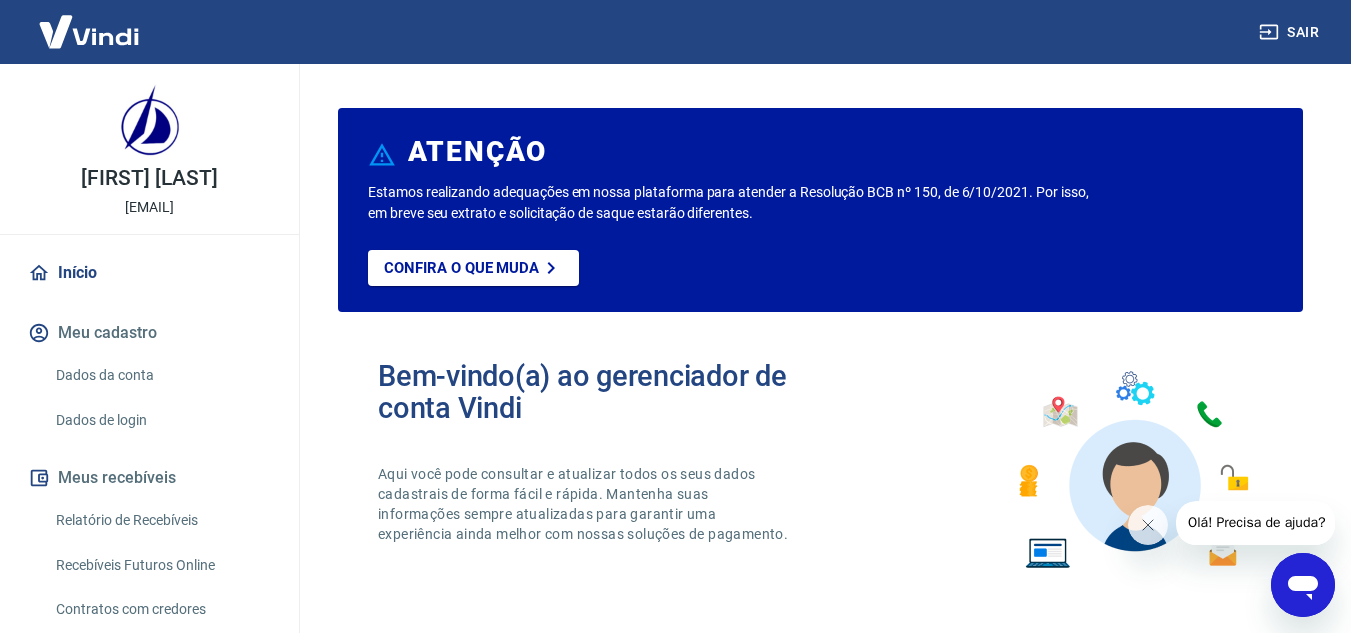 click at bounding box center [89, 31] 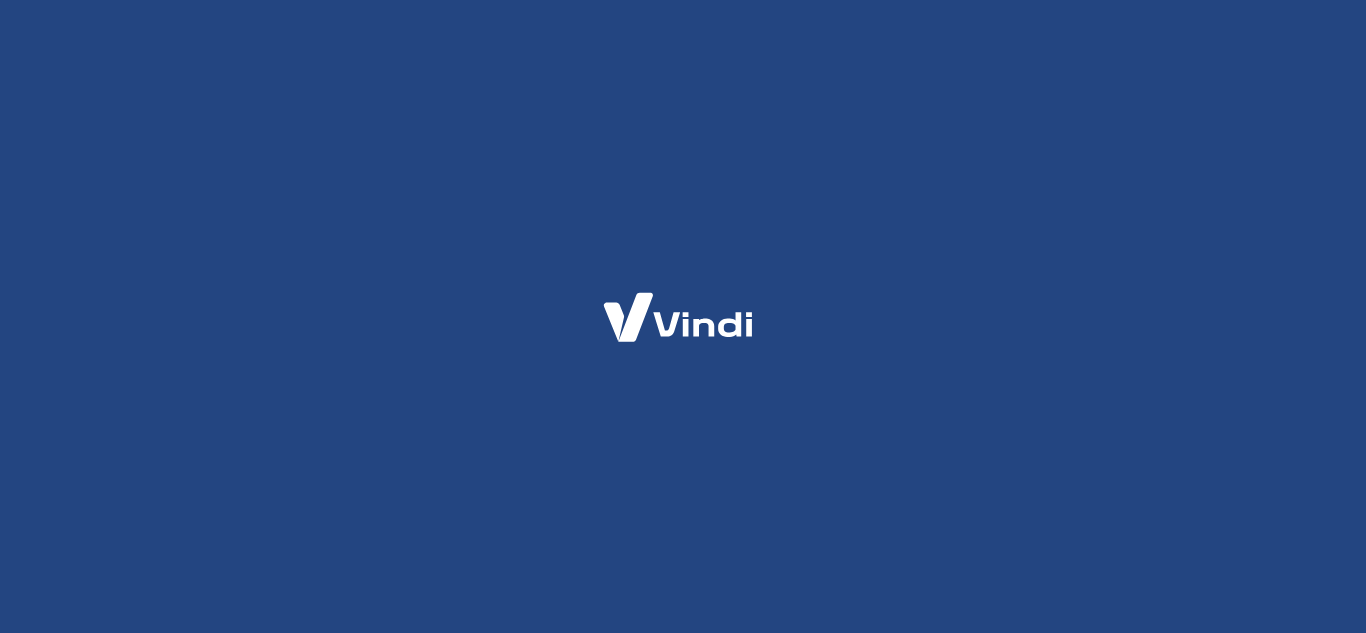 scroll, scrollTop: 0, scrollLeft: 0, axis: both 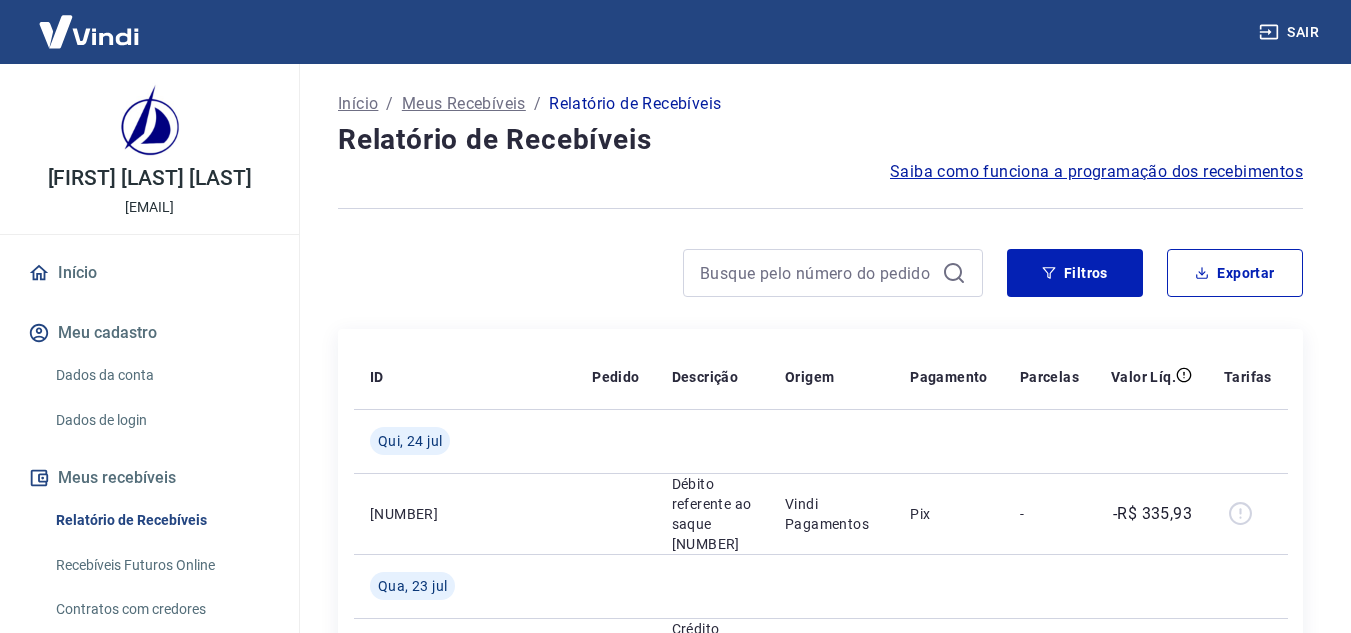 click on "Início" at bounding box center (149, 273) 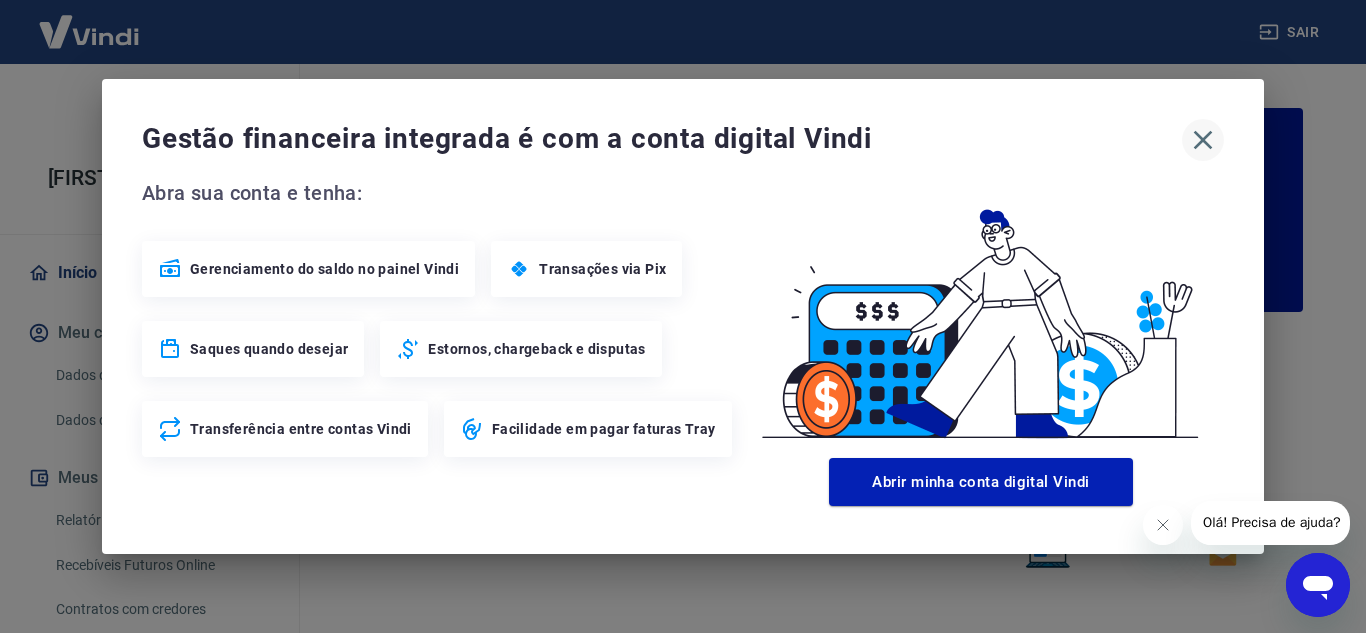 scroll, scrollTop: 0, scrollLeft: 0, axis: both 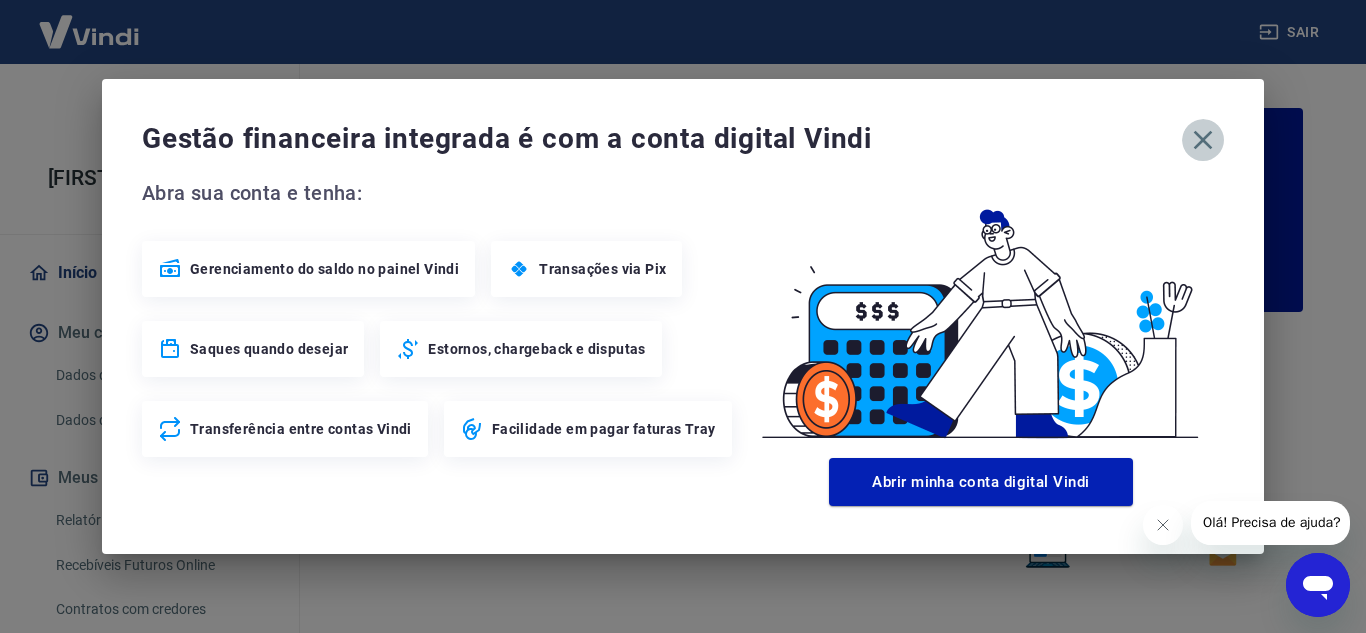 click 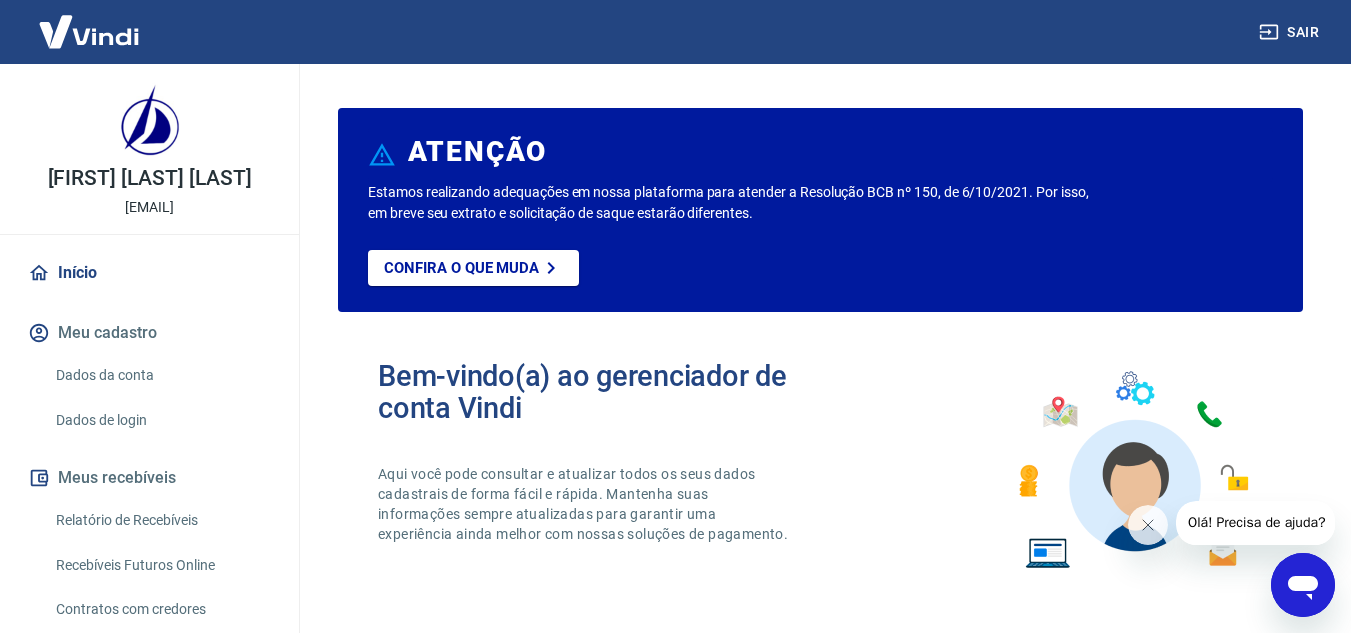 scroll, scrollTop: 161, scrollLeft: 0, axis: vertical 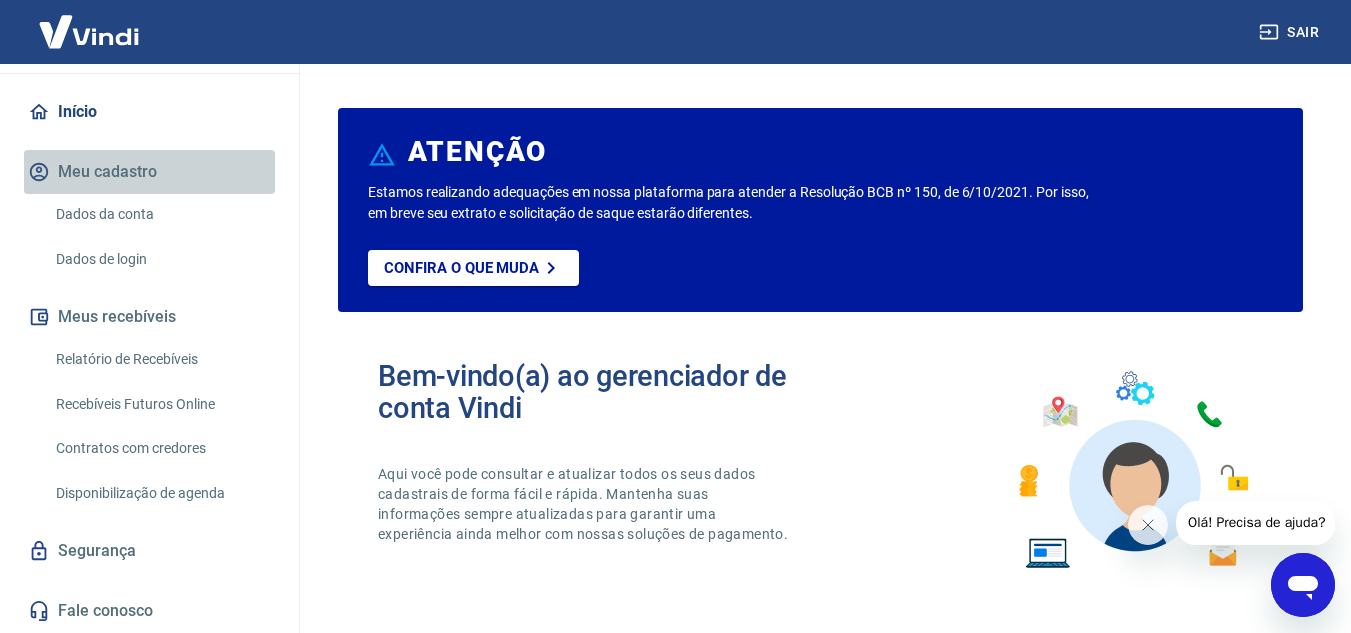 drag, startPoint x: 286, startPoint y: 504, endPoint x: 256, endPoint y: 164, distance: 341.32095 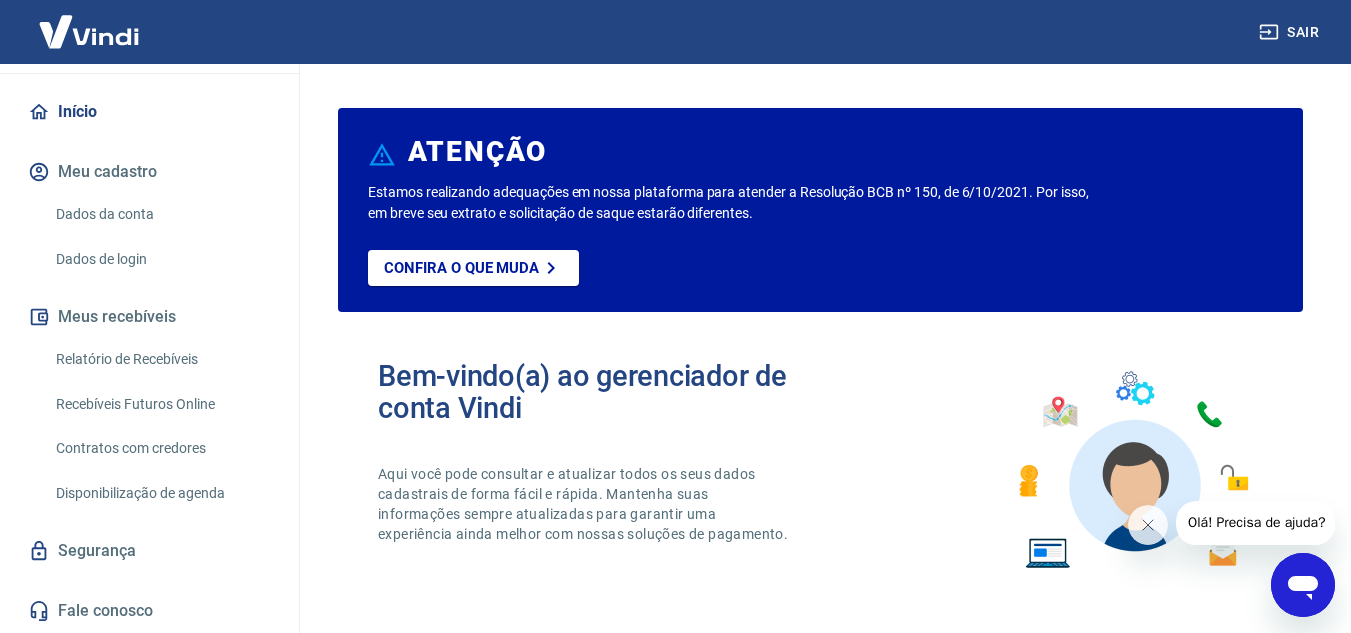 drag, startPoint x: 280, startPoint y: 115, endPoint x: 301, endPoint y: 84, distance: 37.44329 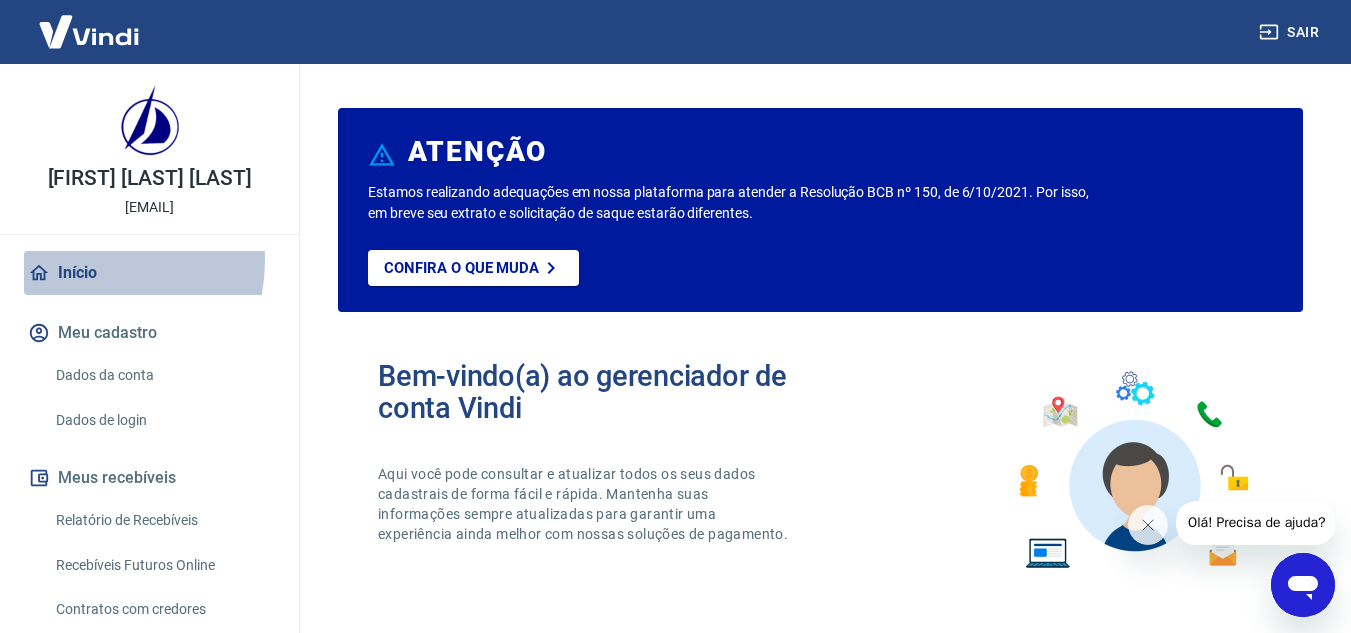 click on "Início" at bounding box center [149, 273] 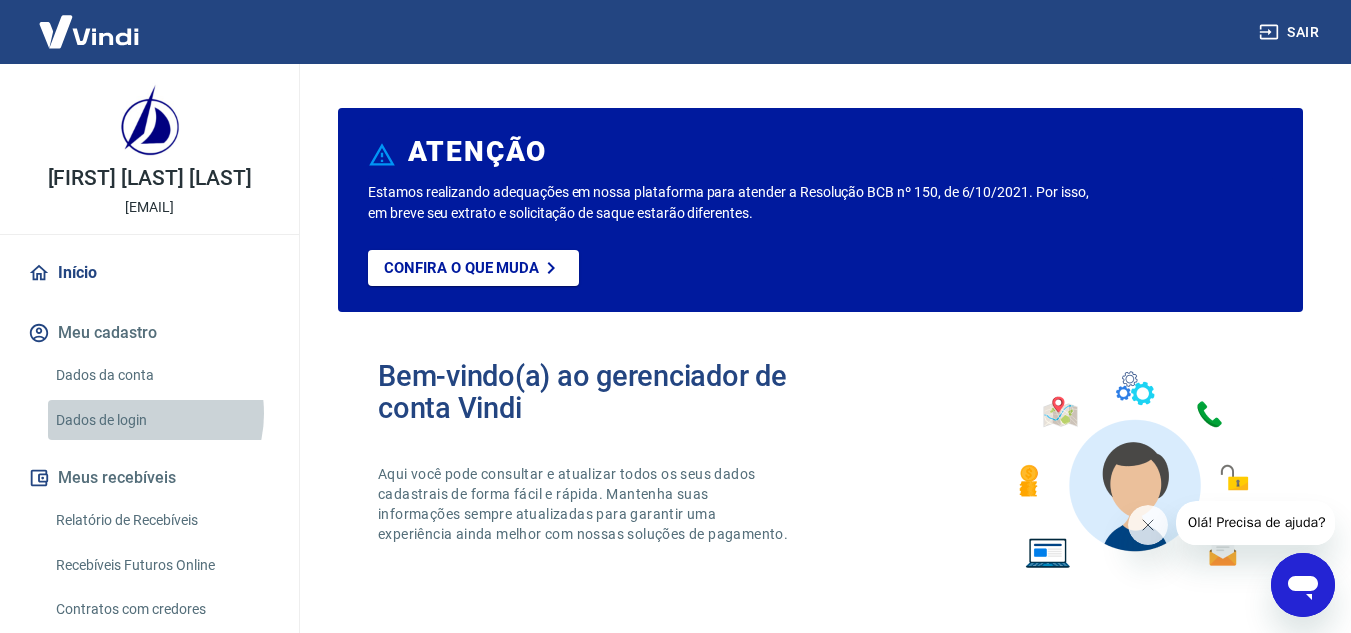 click on "Dados de login" at bounding box center [161, 420] 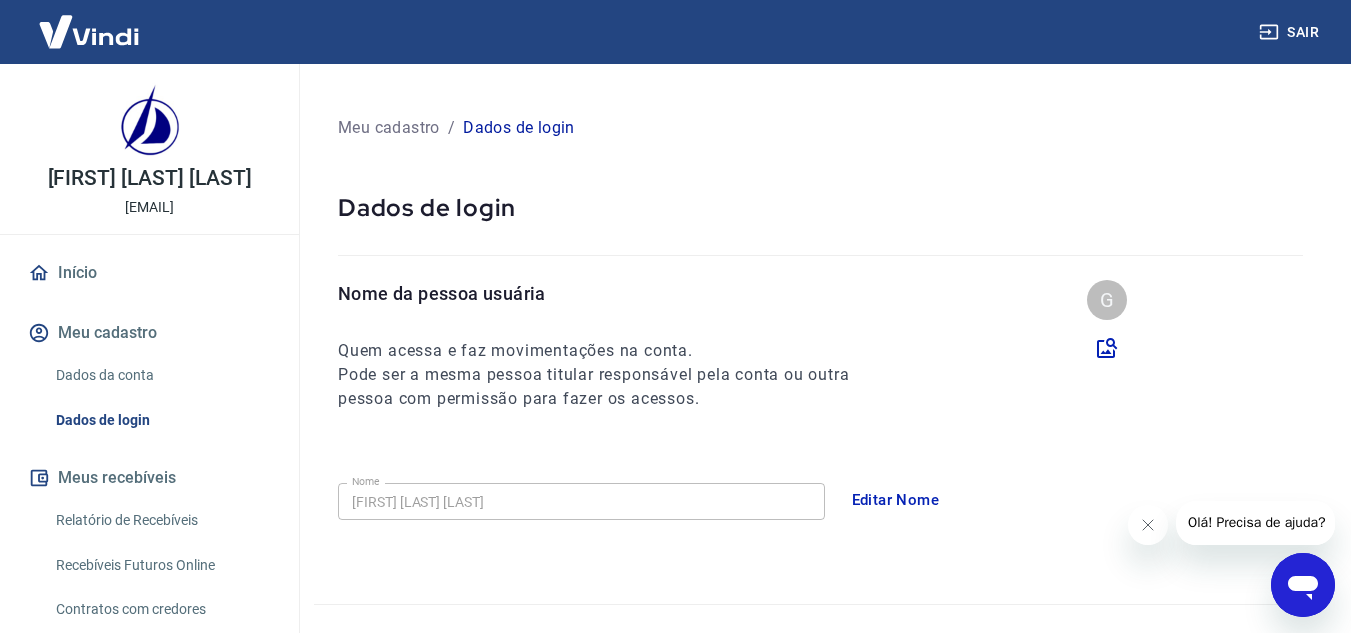 click at bounding box center (150, 120) 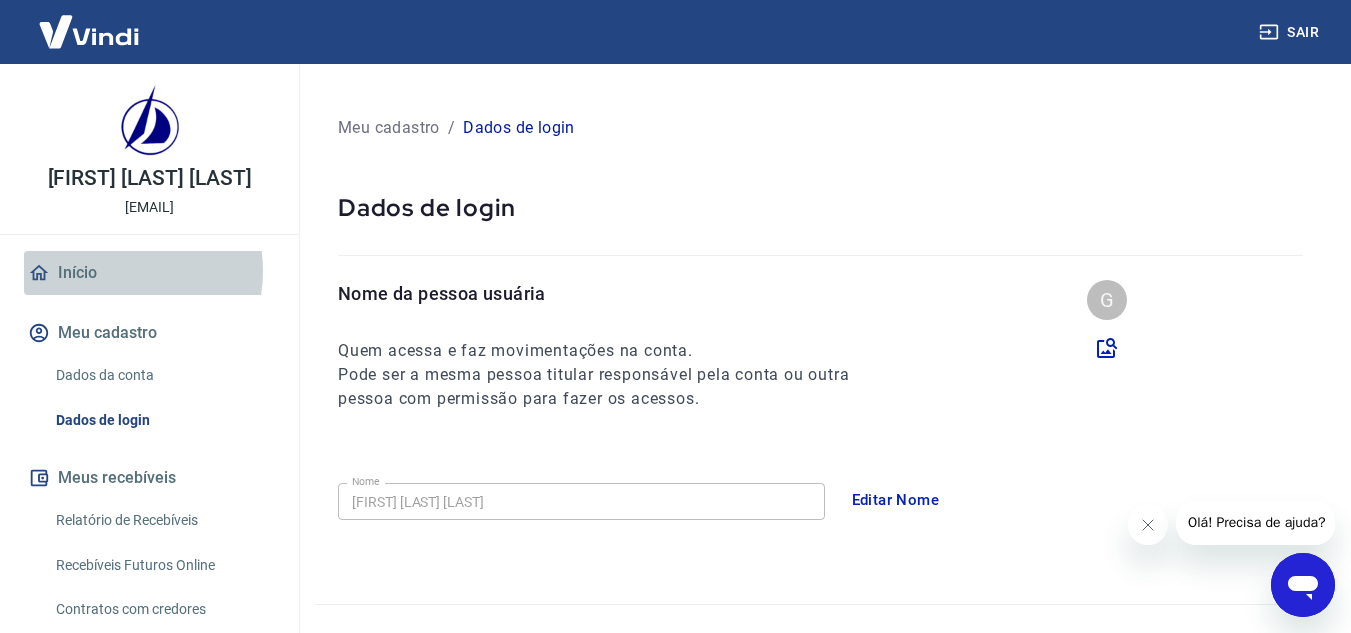 click on "Início" at bounding box center (149, 273) 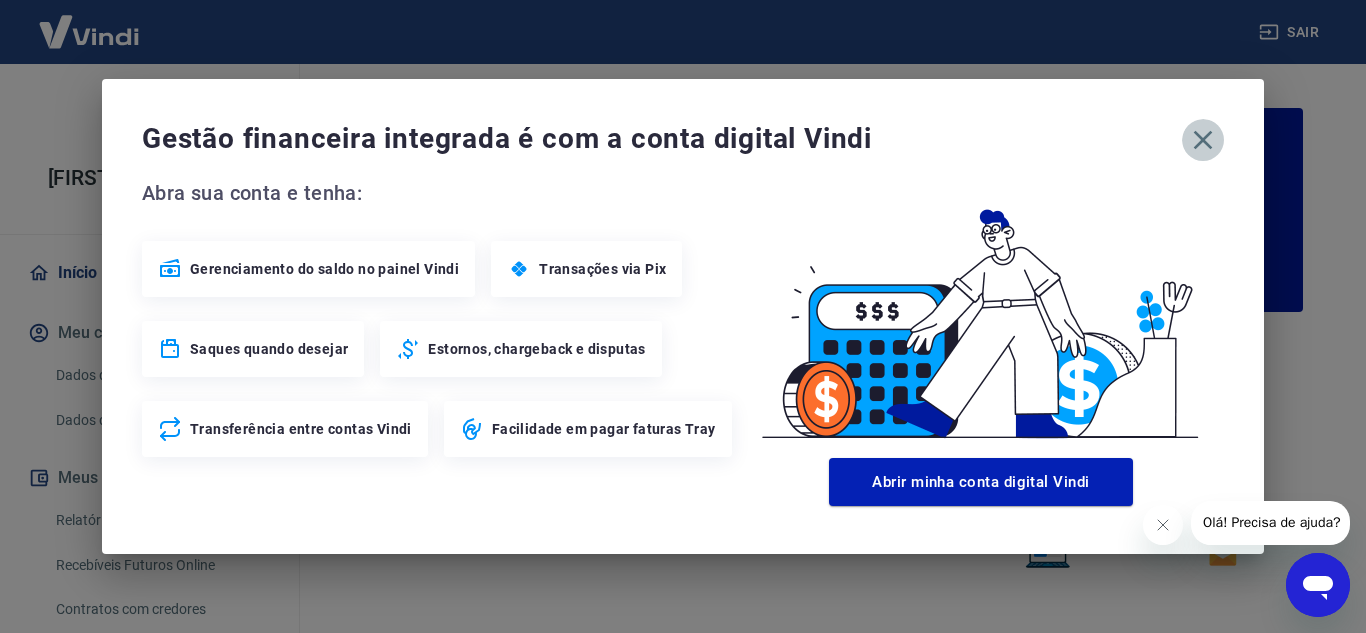 click 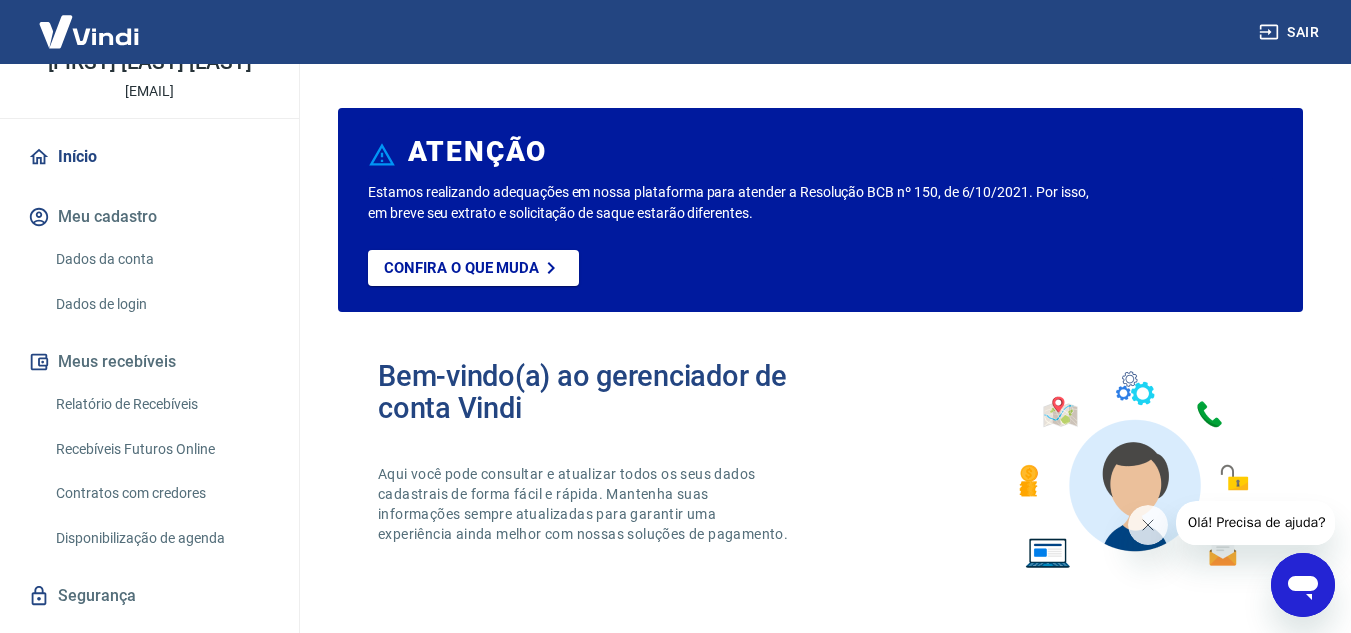 scroll, scrollTop: 161, scrollLeft: 0, axis: vertical 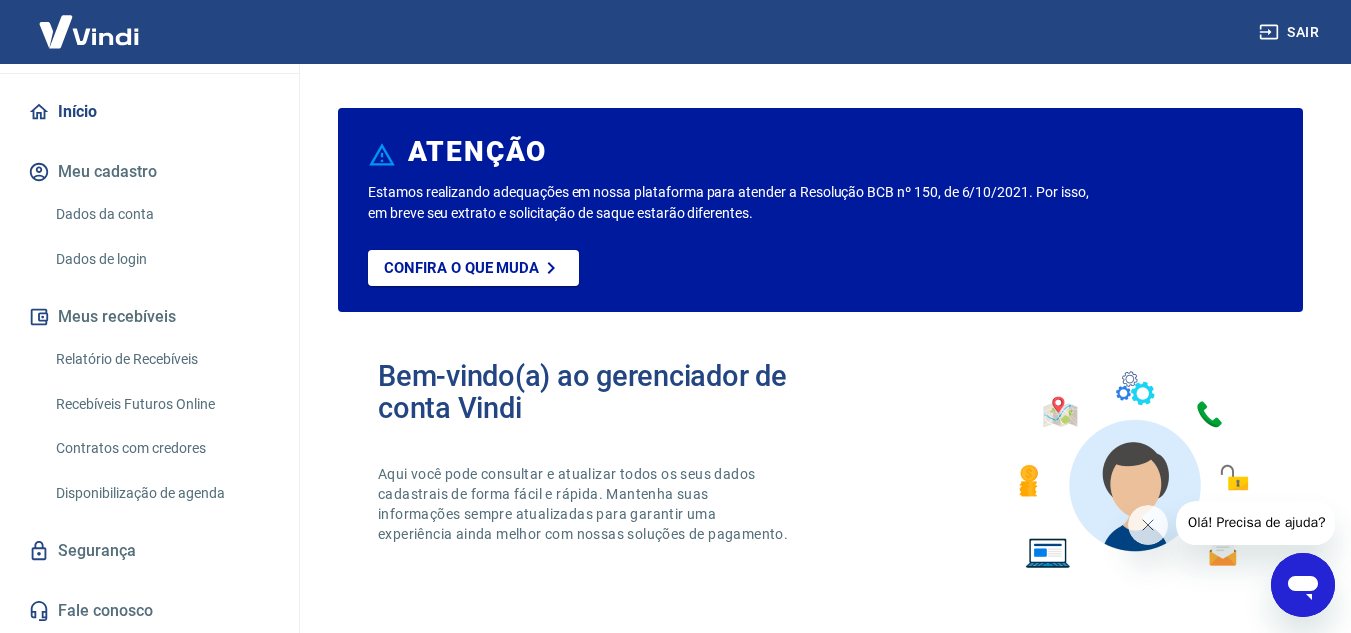 click on "Relatório de Recebíveis" at bounding box center [161, 359] 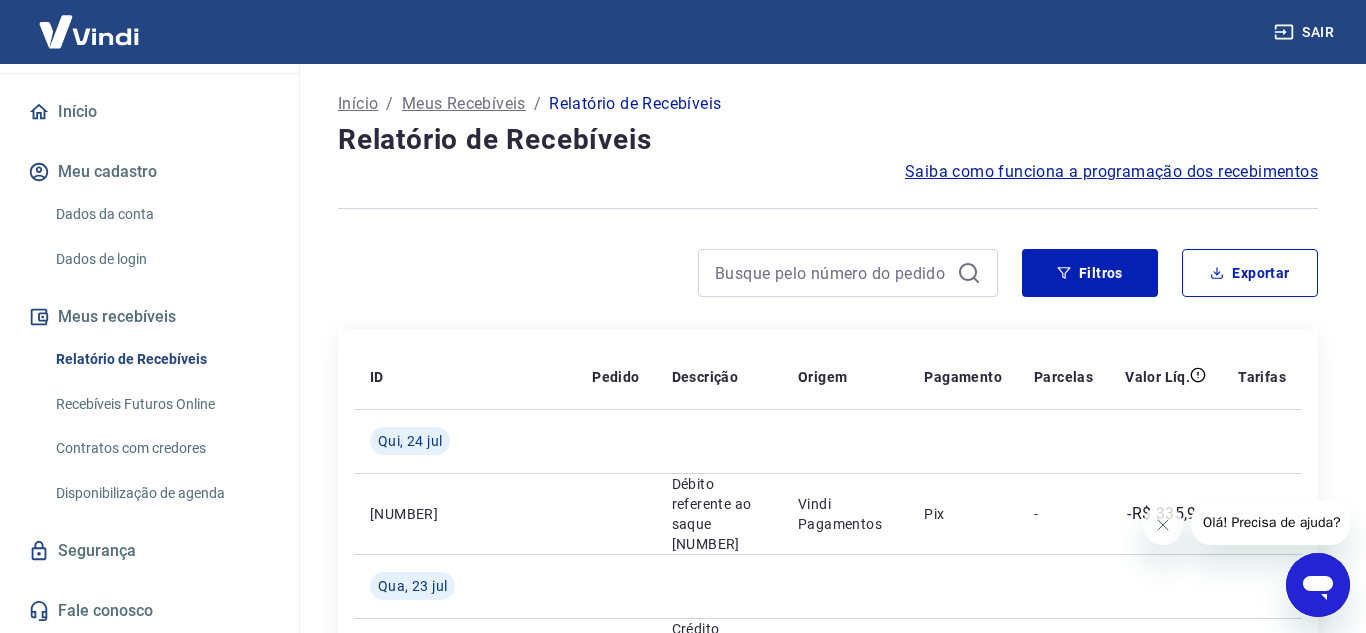 click on "Início Meu cadastro Dados da conta Dados de login Meus recebíveis Relatório de Recebíveis Recebíveis Futuros Online Contratos com credores Disponibilização de agenda Segurança Fale conosco" at bounding box center (149, 361) 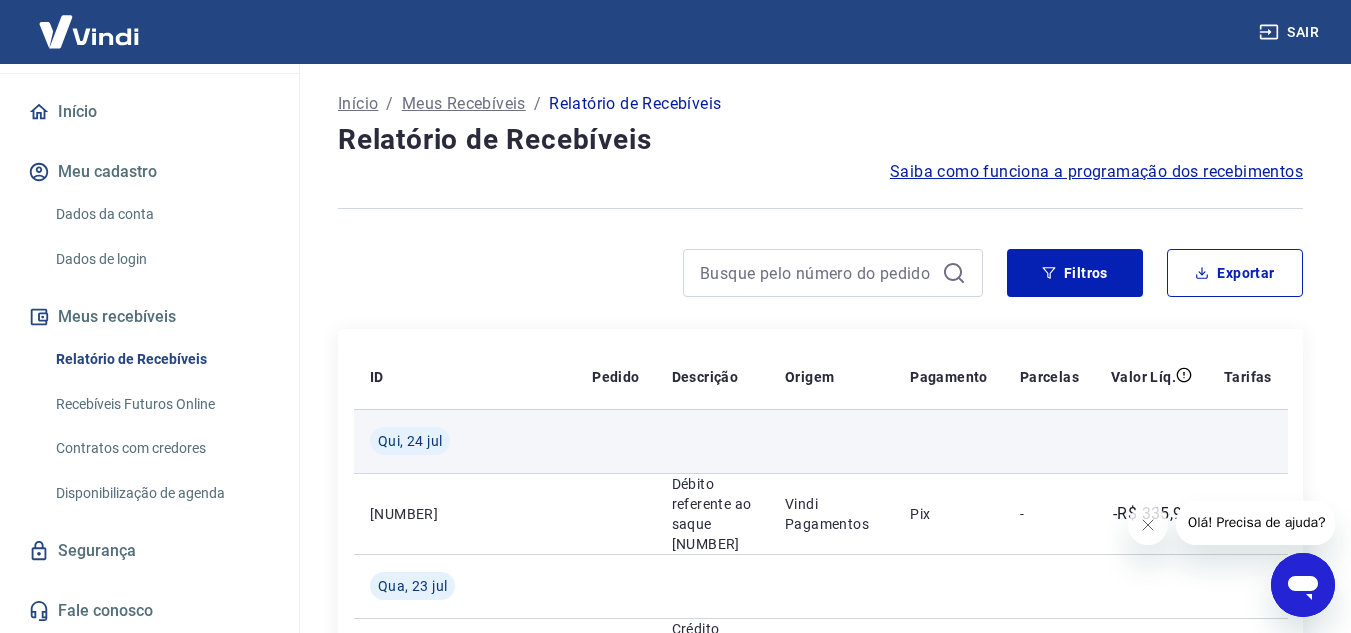 scroll, scrollTop: 0, scrollLeft: 0, axis: both 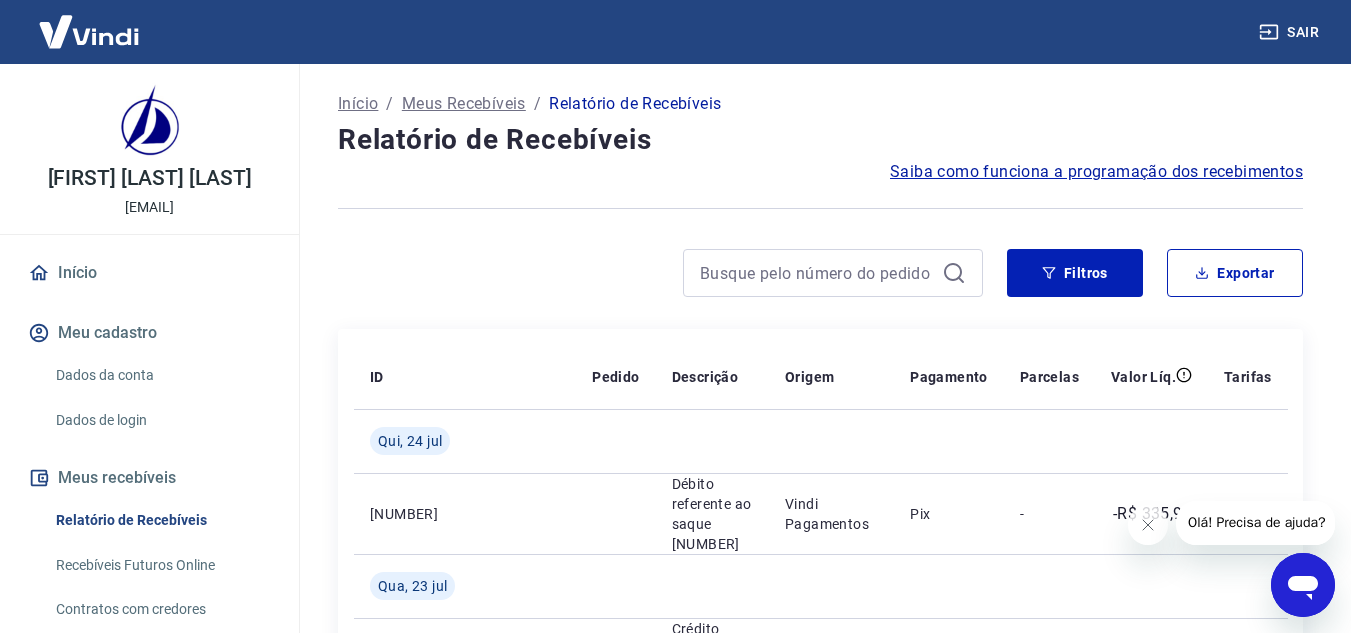 click on "Início" at bounding box center [358, 104] 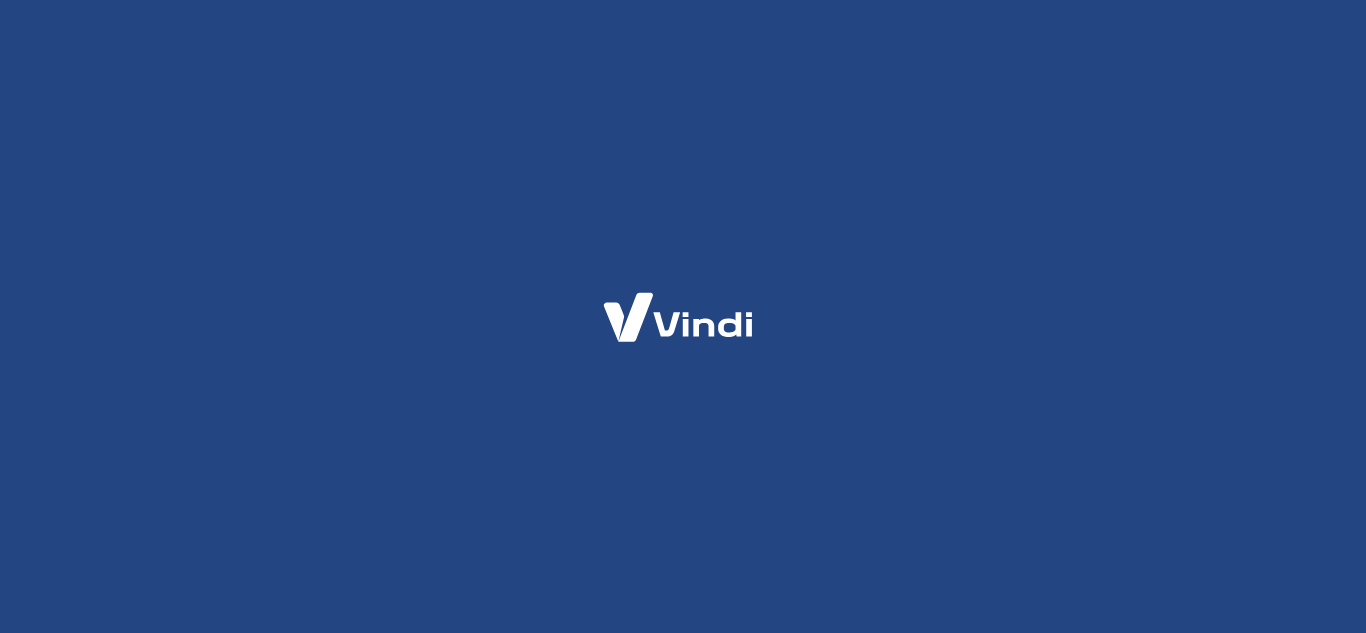 scroll, scrollTop: 0, scrollLeft: 0, axis: both 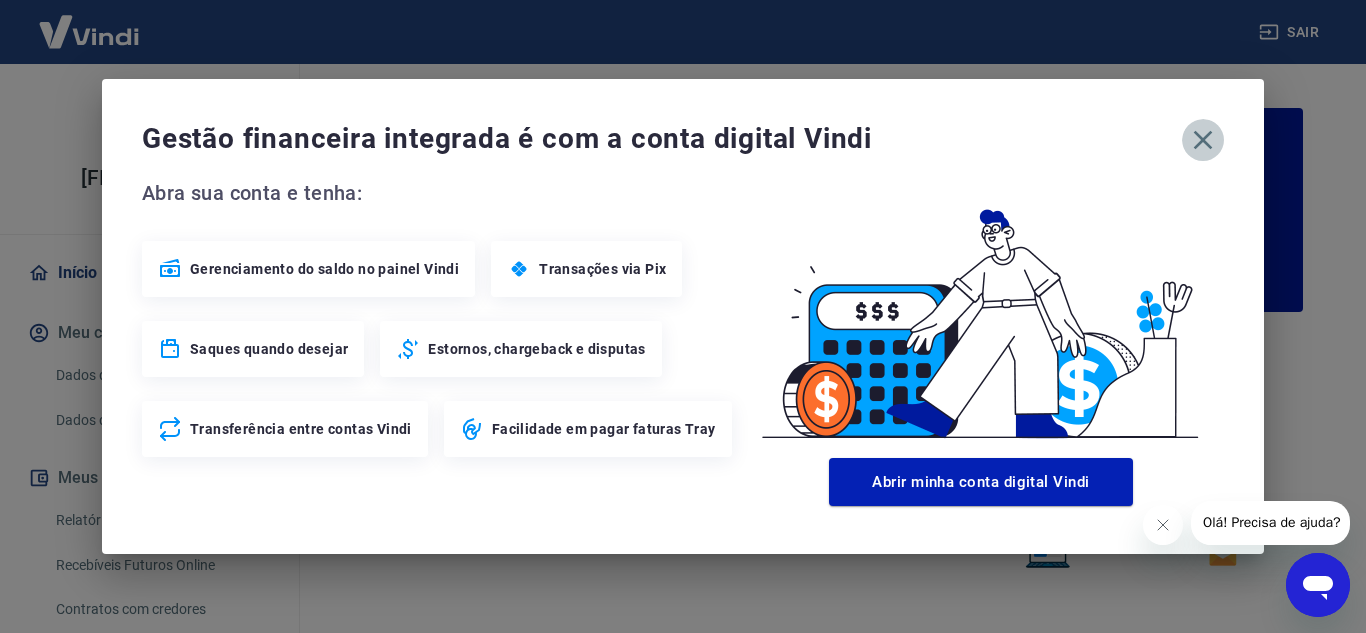 click 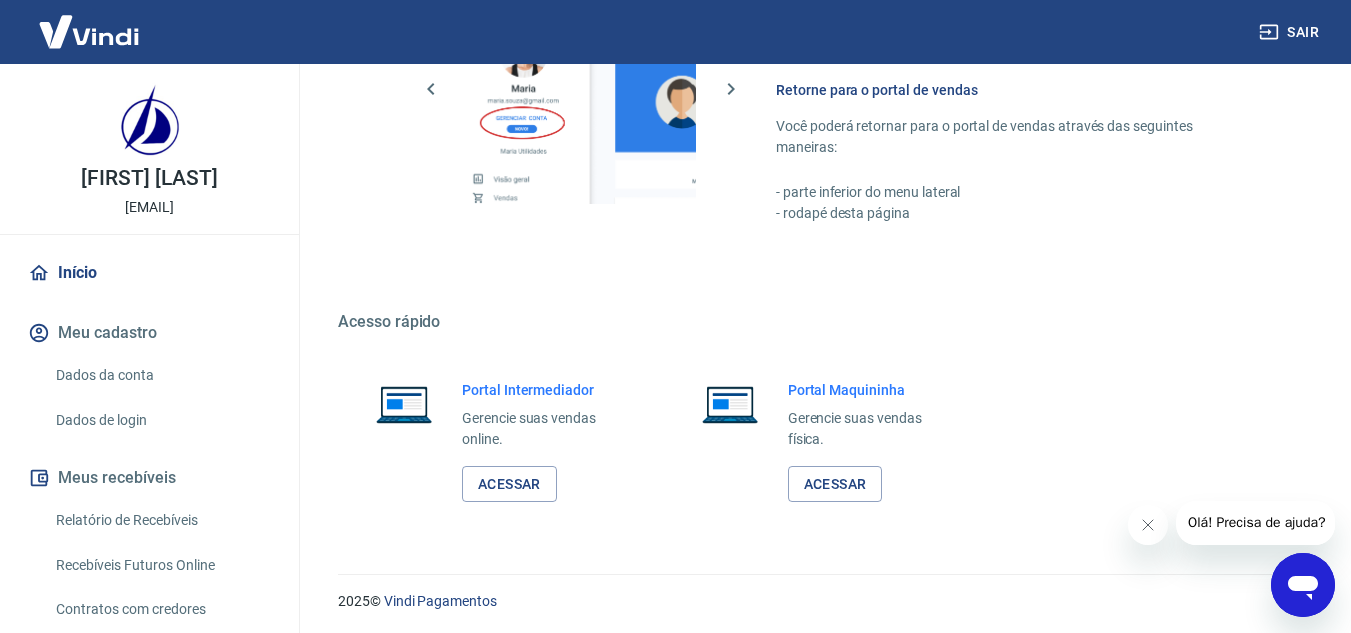scroll, scrollTop: 1215, scrollLeft: 0, axis: vertical 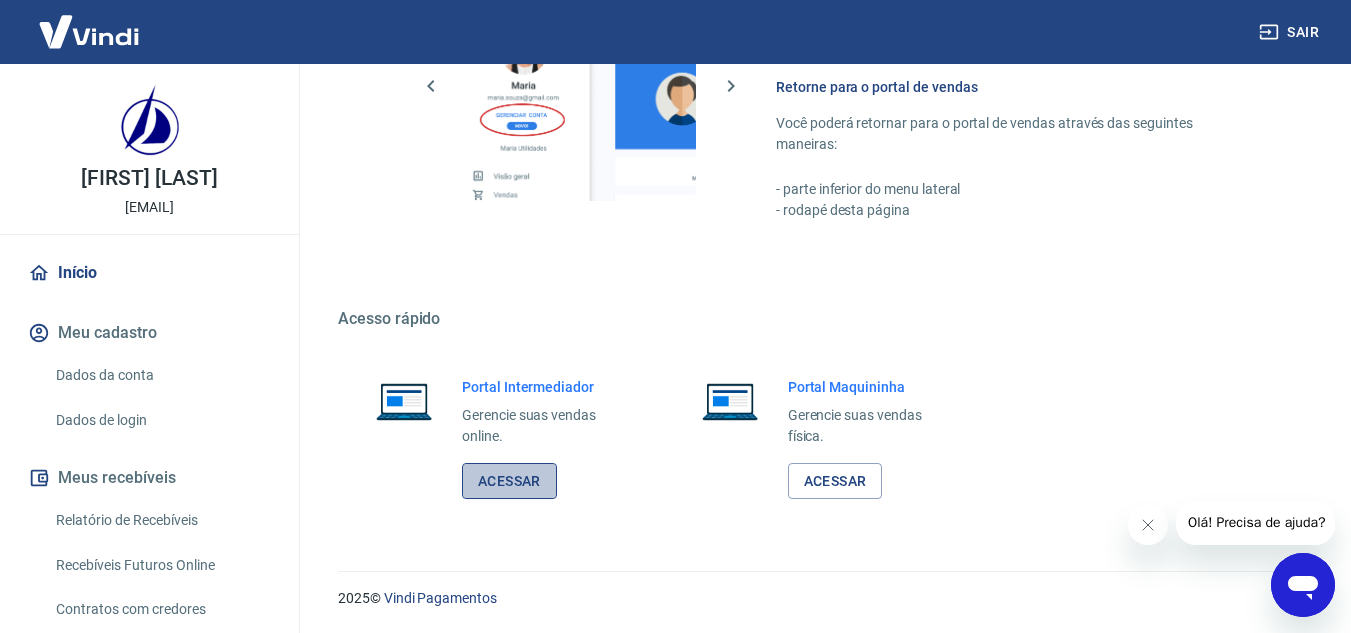 click on "Acessar" at bounding box center [509, 481] 